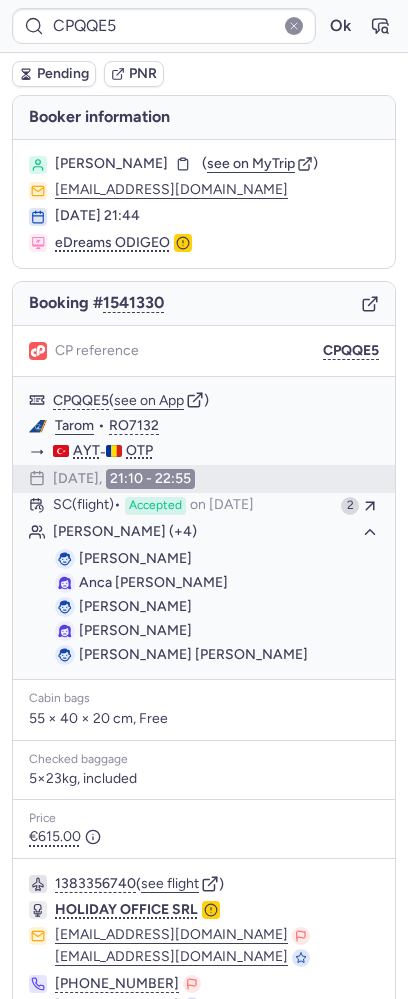 scroll, scrollTop: 0, scrollLeft: 0, axis: both 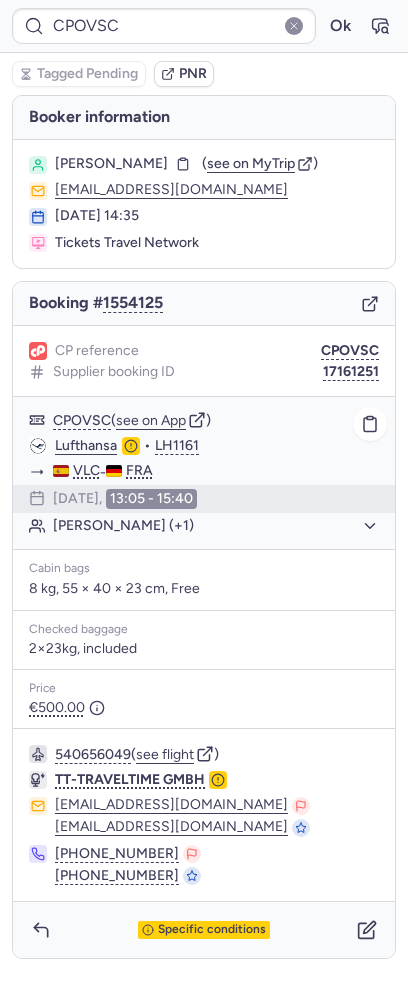 click on "[PERSON_NAME] (+1)" 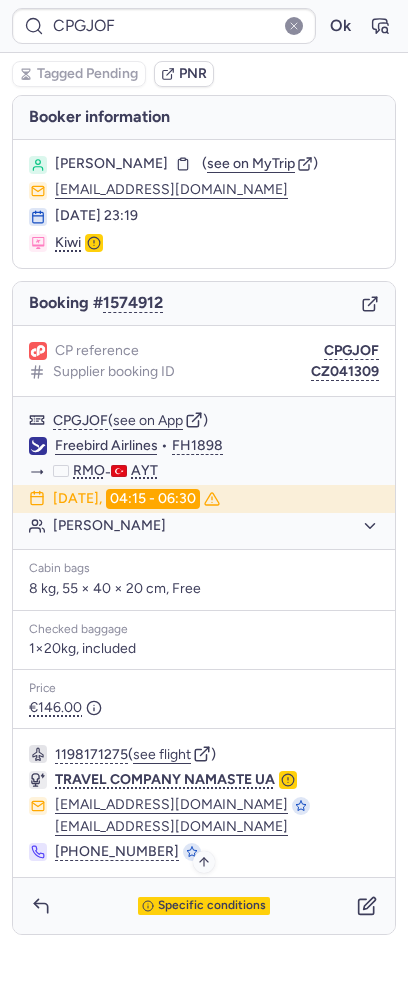 type on "CZ042167" 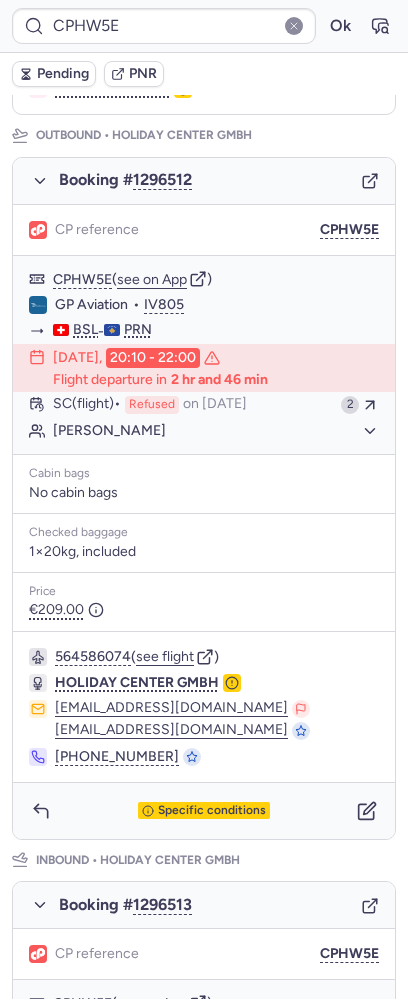 scroll, scrollTop: 222, scrollLeft: 0, axis: vertical 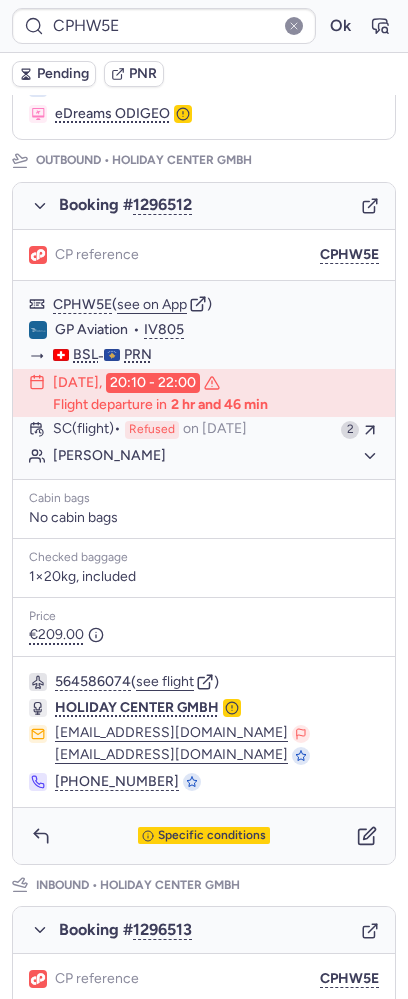 type on "CZ042167" 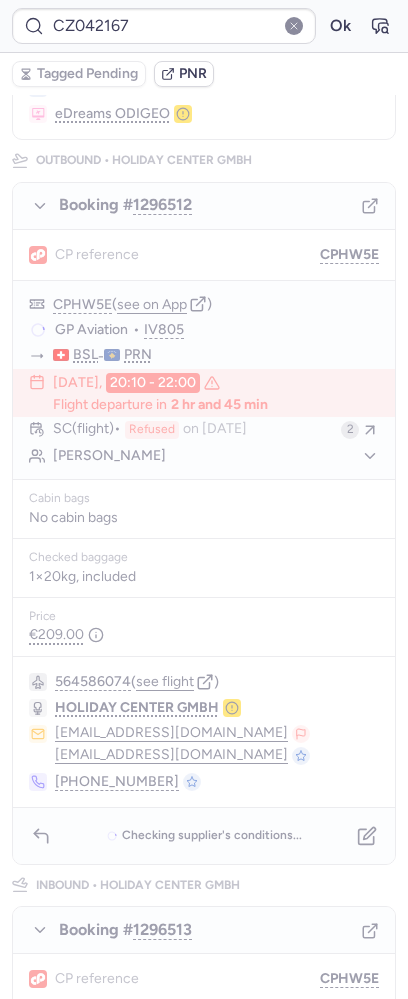 scroll, scrollTop: 0, scrollLeft: 0, axis: both 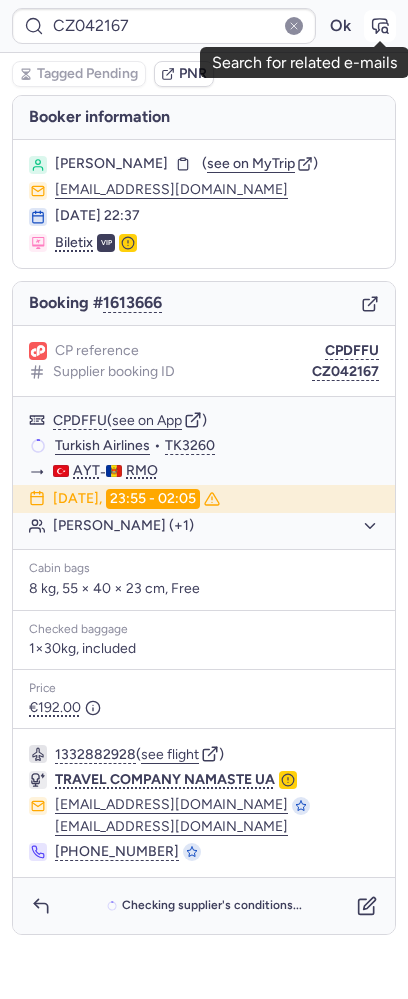 click 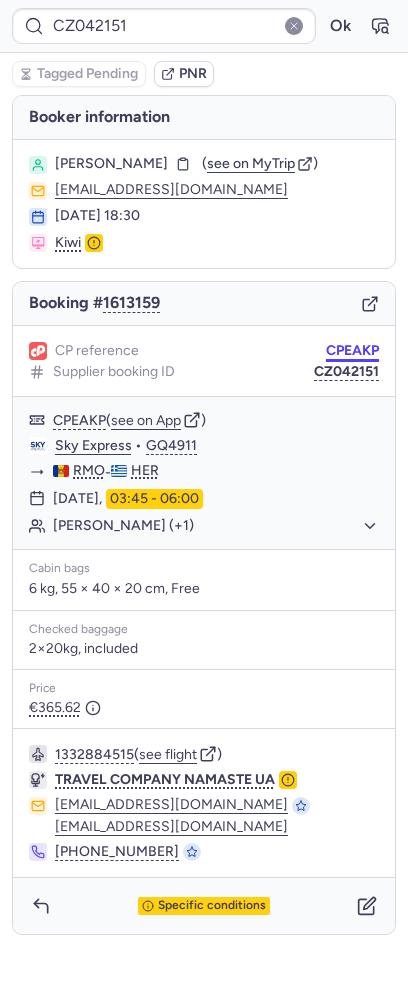 click on "CPEAKP" at bounding box center [352, 351] 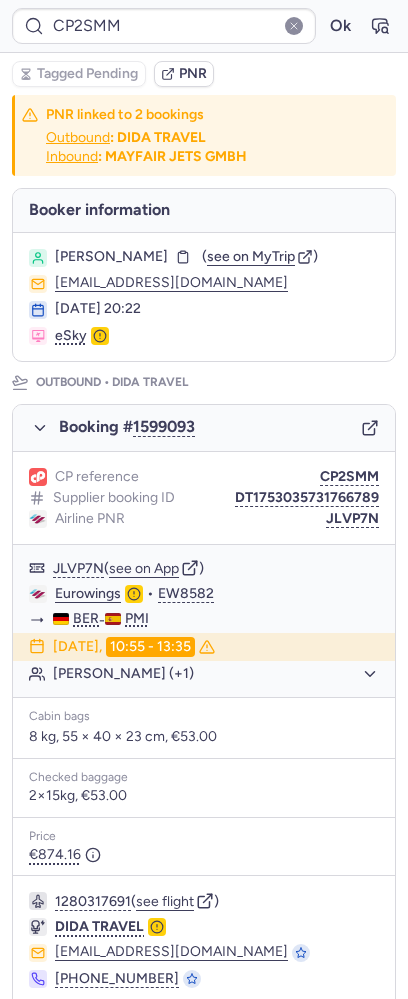 type on "CP8ZWO" 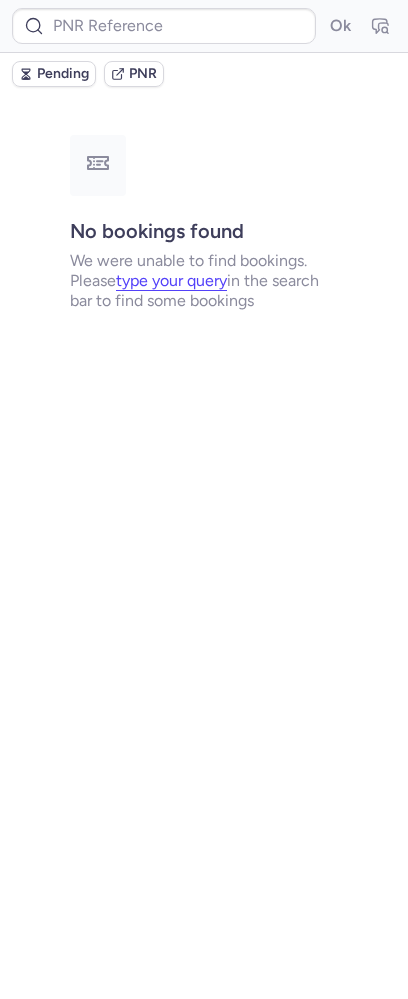 type on "CPQQE5" 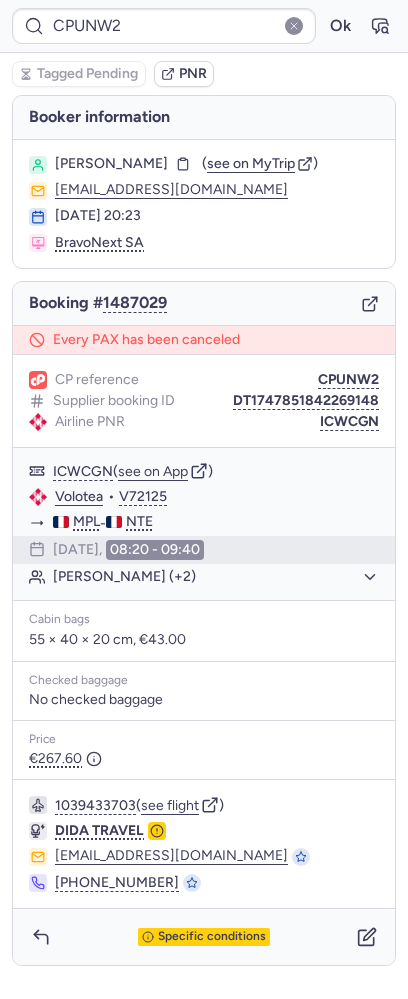 type on "CPQQE5" 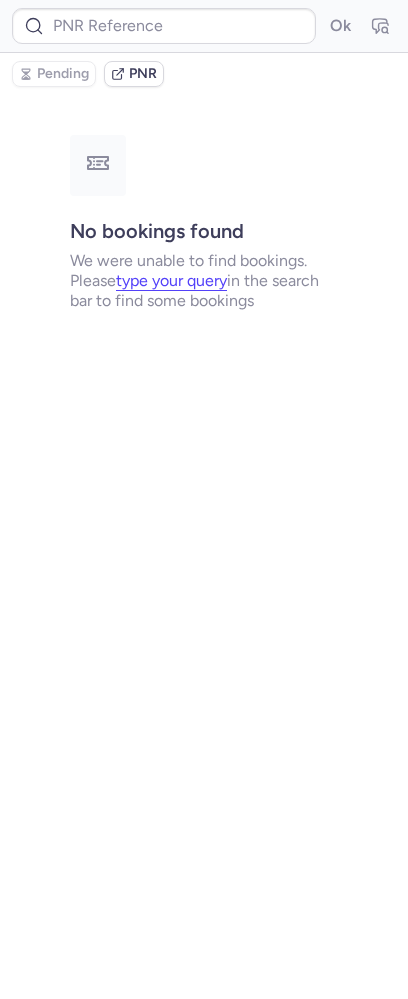 type on "CPHW5E" 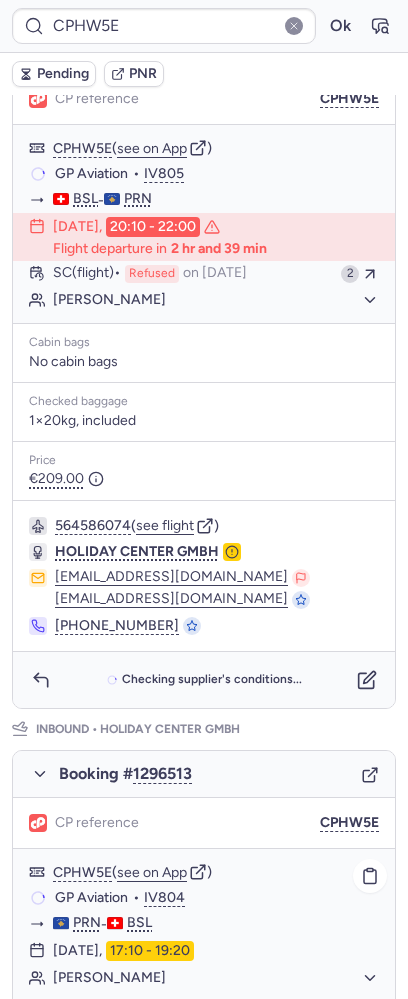 scroll, scrollTop: 49, scrollLeft: 0, axis: vertical 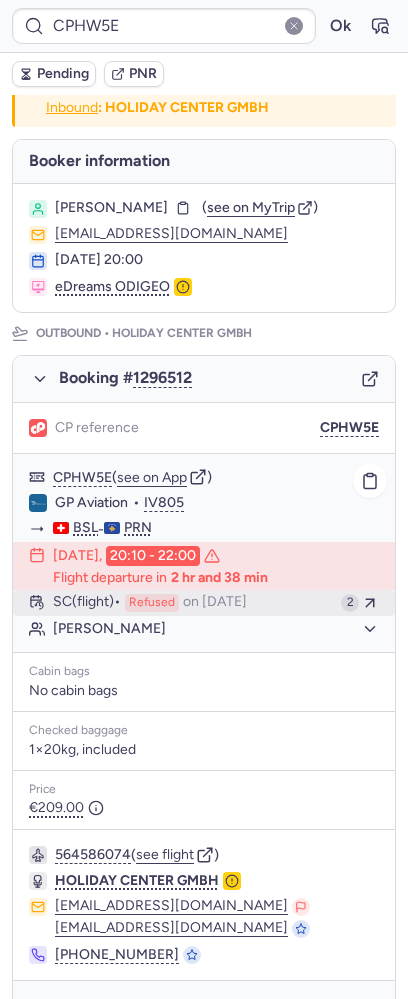 click on "Refused" at bounding box center (152, 603) 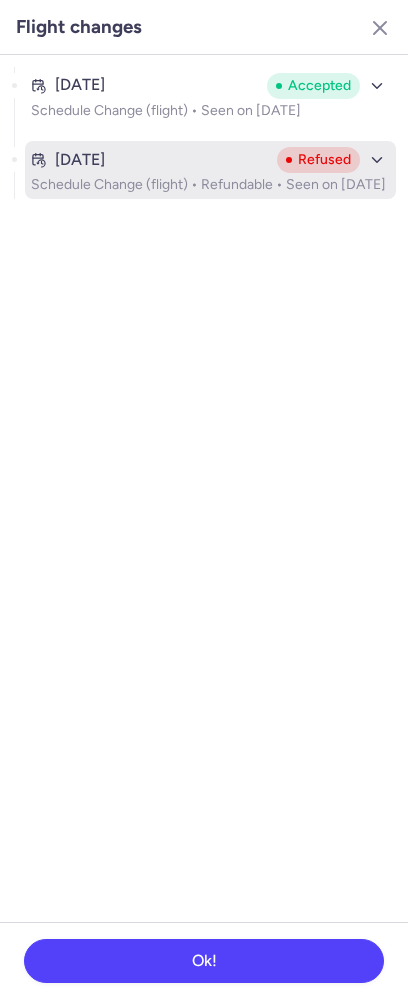 click on "Schedule Change (flight) • Refundable • Seen on [DATE]" at bounding box center [210, 185] 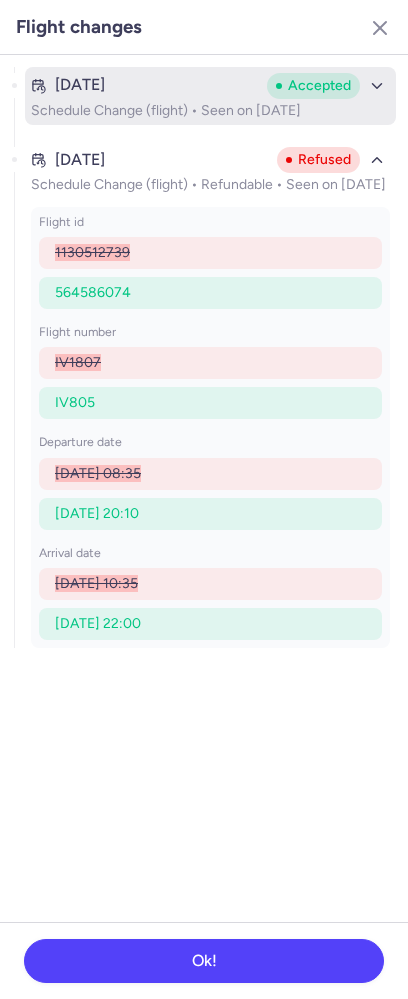 click on "Schedule Change (flight) •  Seen on [DATE]" at bounding box center [210, 111] 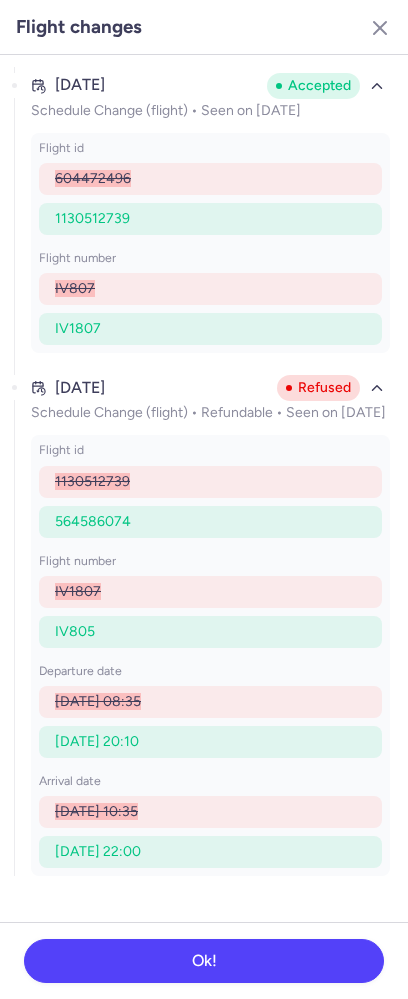 type 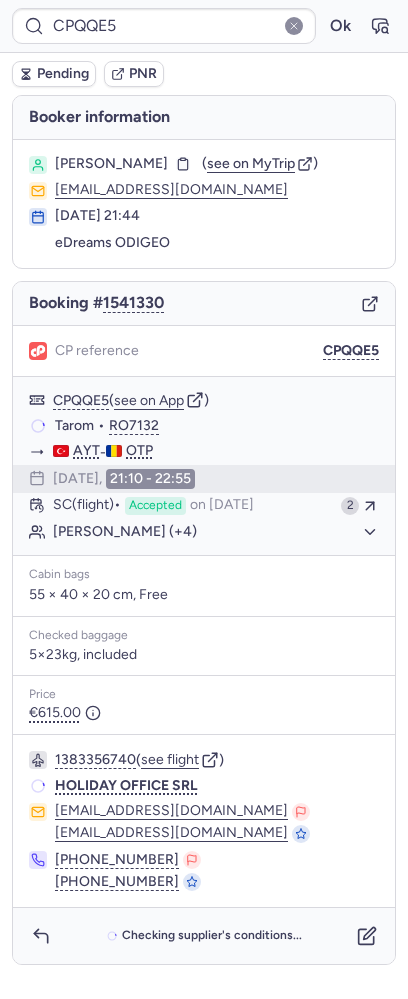 scroll, scrollTop: 0, scrollLeft: 0, axis: both 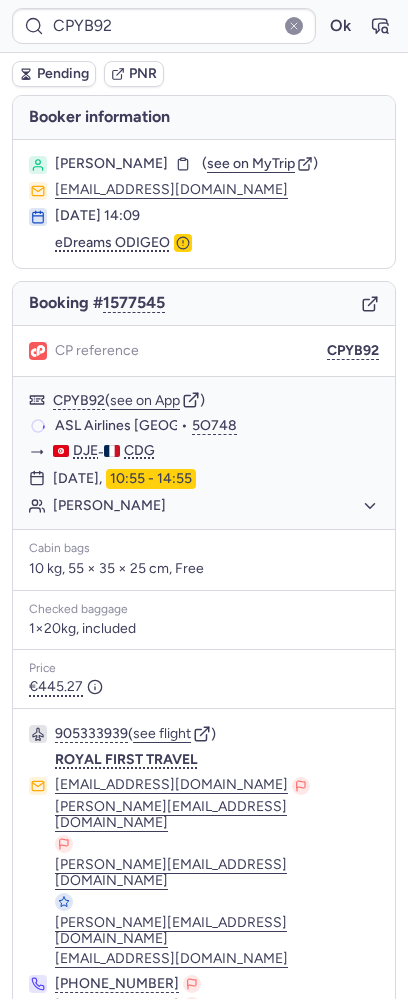 type on "CPPXS3" 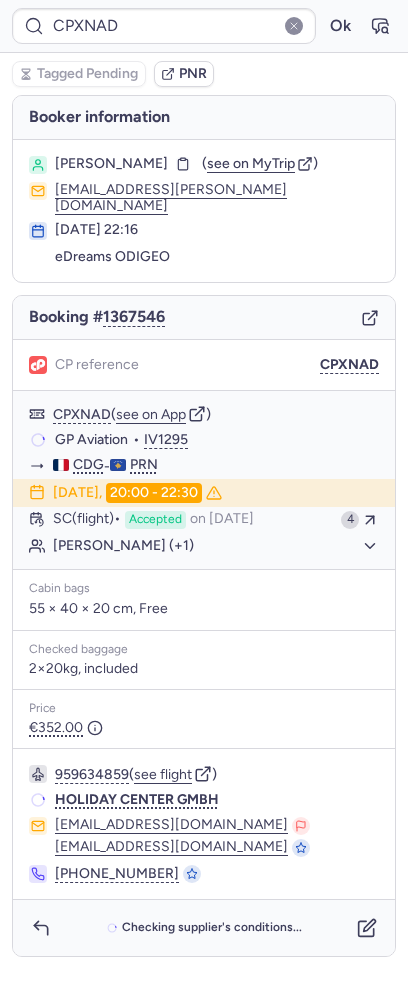 type on "CPCIHF" 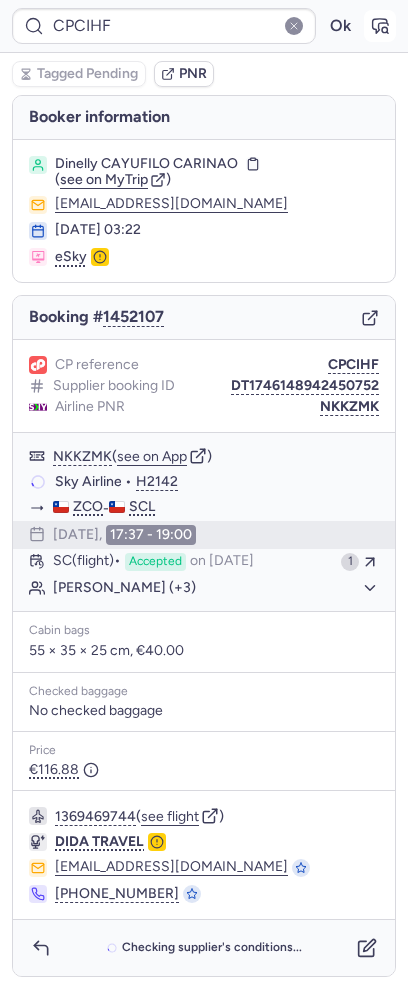 click 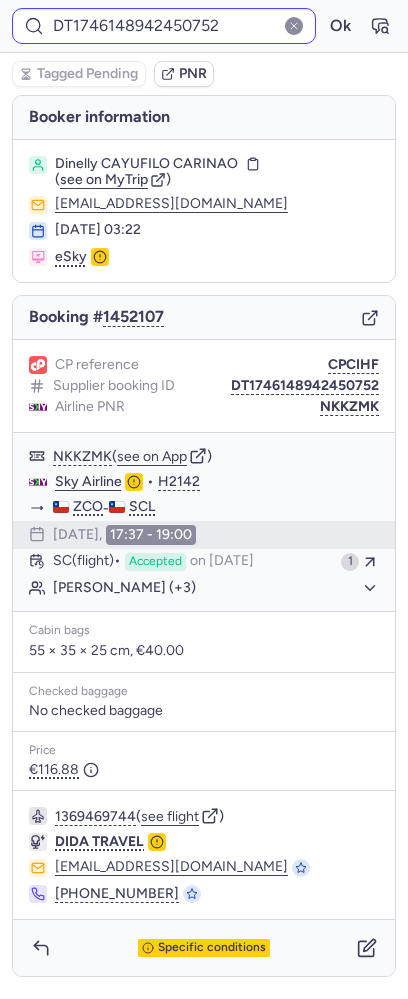 type on "CPCIHF" 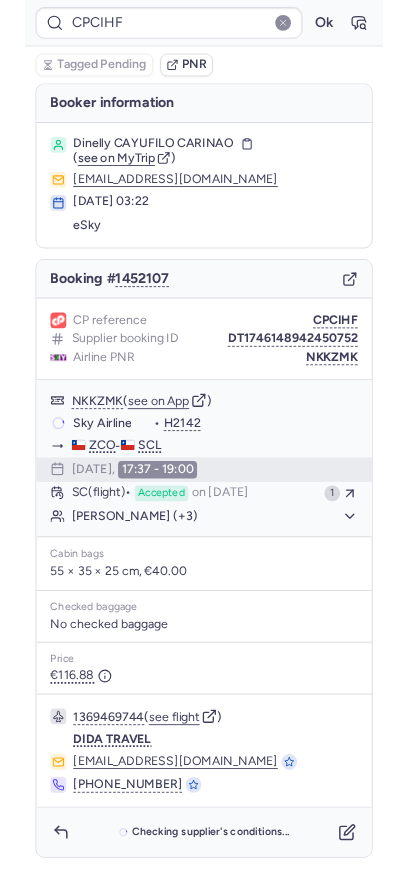 scroll, scrollTop: 0, scrollLeft: 0, axis: both 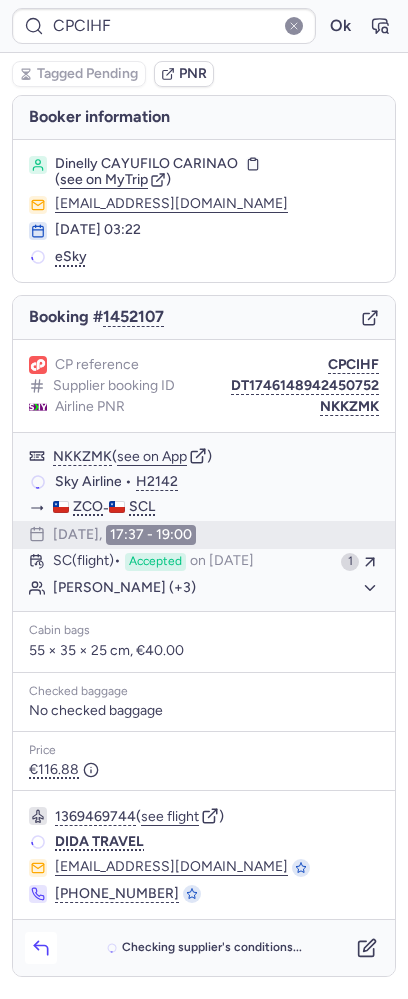 click at bounding box center (41, 948) 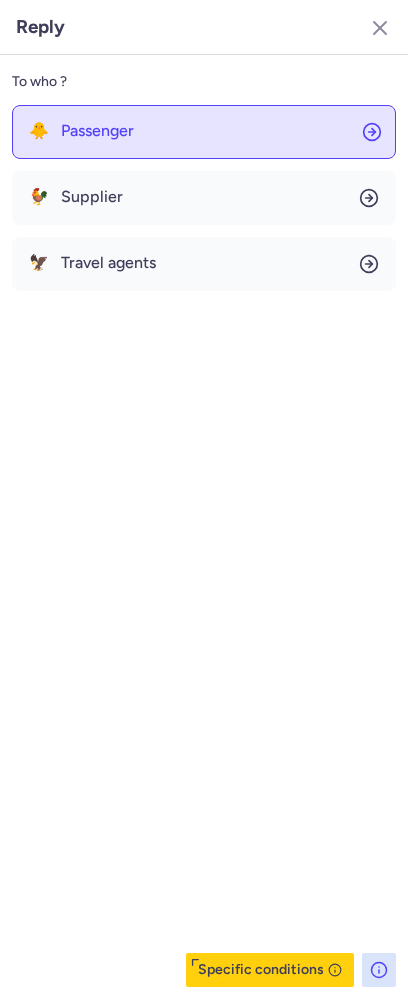 click on "🐥 Passenger" 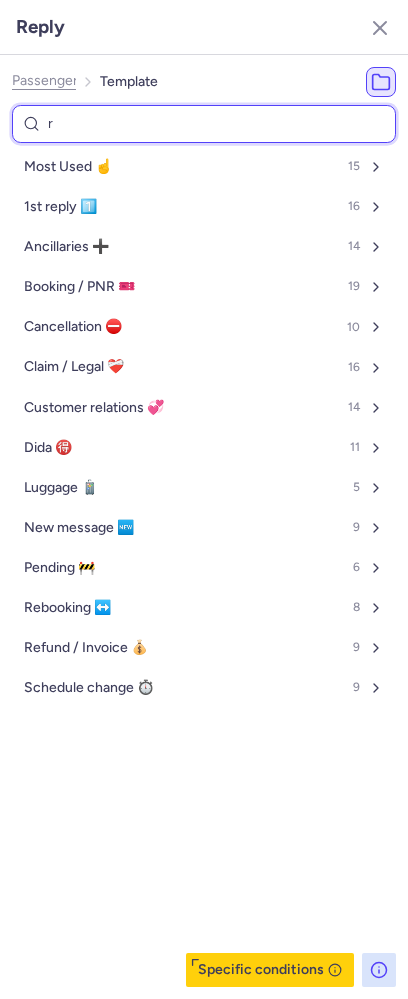 type on "re" 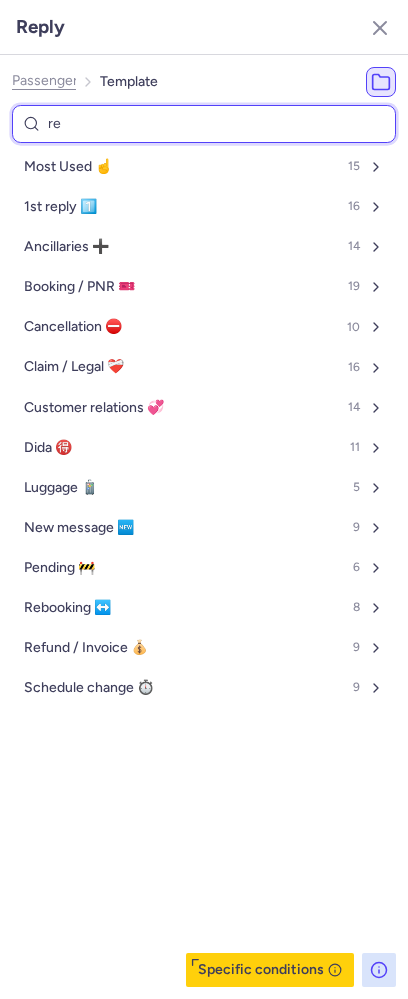 select on "en" 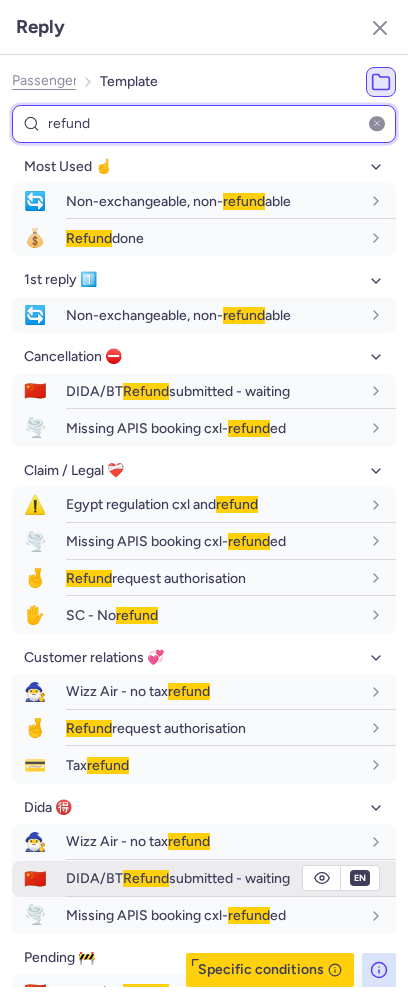 type on "refund" 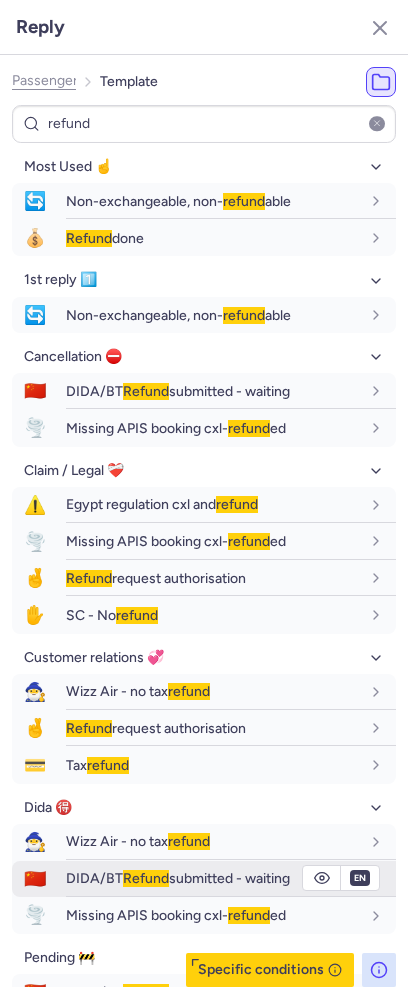click on "DIDA/BT  Refund  submitted - waiting" at bounding box center [231, 878] 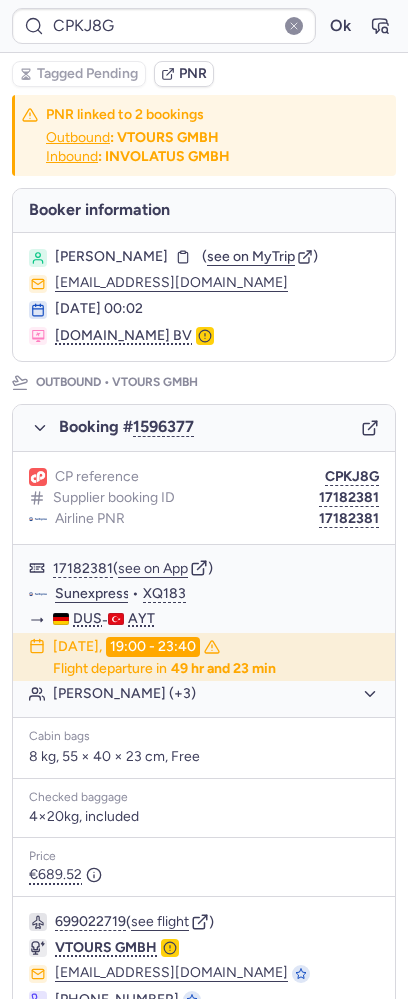 type on "CPQQE5" 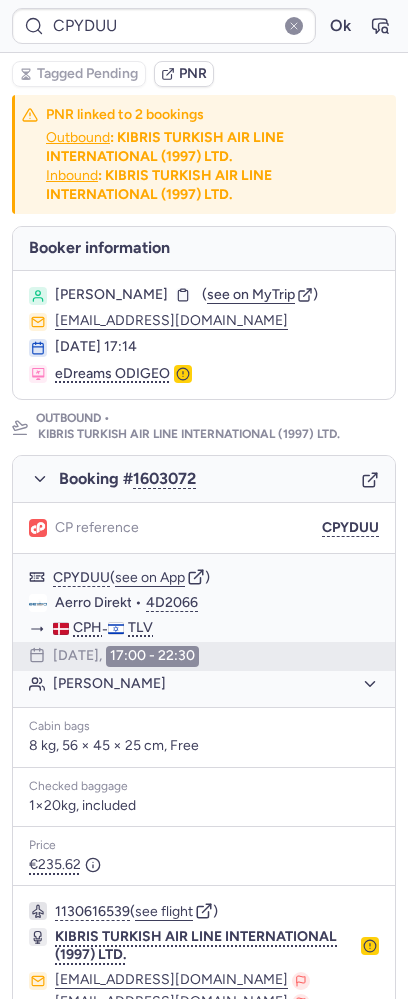 type on "CPQQE5" 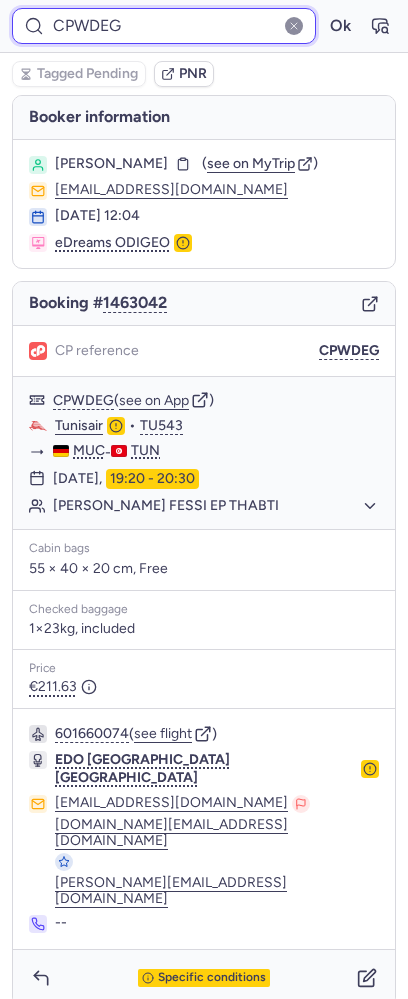 click on "CPWDEG" at bounding box center (164, 26) 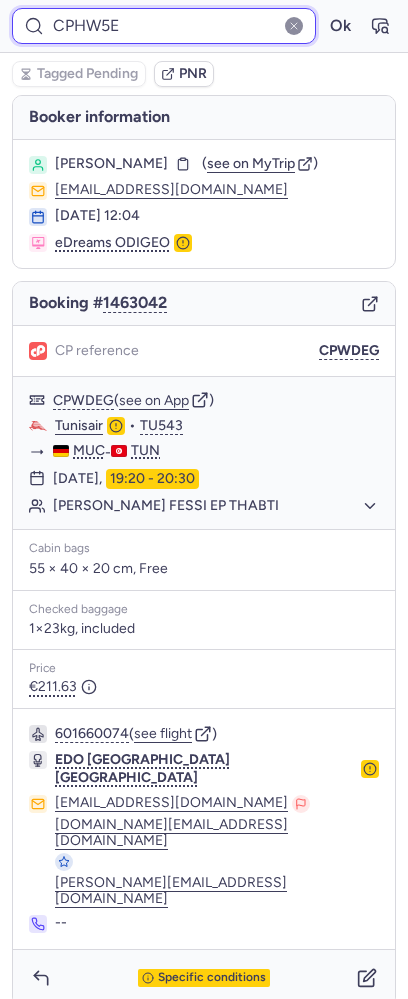 click on "Ok" at bounding box center [340, 26] 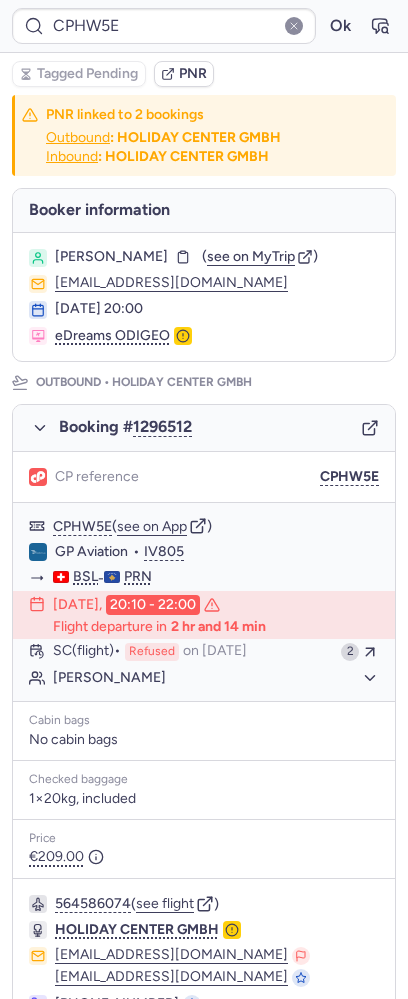 click on "PNR linked to 2 bookings Outbound : HOLIDAY CENTER GMBH Inbound : HOLIDAY CENTER GMBH [PERSON_NAME] information [PERSON_NAME]  ( see on MyTrip  )  [EMAIL_ADDRESS][DOMAIN_NAME] [DATE] 20:00 eDreams ODIGEO Outbound •  HOLIDAY CENTER GMBH  Booking # 1296512 CP reference CPHW5E CPHW5E  ( see on App )  GP Aviation  •  IV805 BSL  -  PRN [DATE]  20:10 - 22:00  Flight departure in  2 hr and 14 min SC   (flight)  Refused  on [DATE] 2 [PERSON_NAME]   Cabin bags  No cabin bags Checked baggage 1×20kg, included Price €209.00  564586074  ( see flight )  HOLIDAY CENTER GMBH [EMAIL_ADDRESS][DOMAIN_NAME] [EMAIL_ADDRESS][DOMAIN_NAME] [PHONE_NUMBER] Specific conditions Inbound •  HOLIDAY CENTER GMBH  Booking # 1296513 CP reference CPHW5E CPHW5E  ( see on App )  GP Aviation  •  IV804 PRN  -  BSL [DATE]  17:10 - 19:20 [PERSON_NAME]   Cabin bags  No cabin bags Checked baggage 1×20kg, included Price €312.00  564585875  ( see flight )  HOLIDAY CENTER GMBH [EMAIL_ADDRESS][DOMAIN_NAME] [EMAIL_ADDRESS][DOMAIN_NAME] [PHONE_NUMBER]" at bounding box center [204, 930] 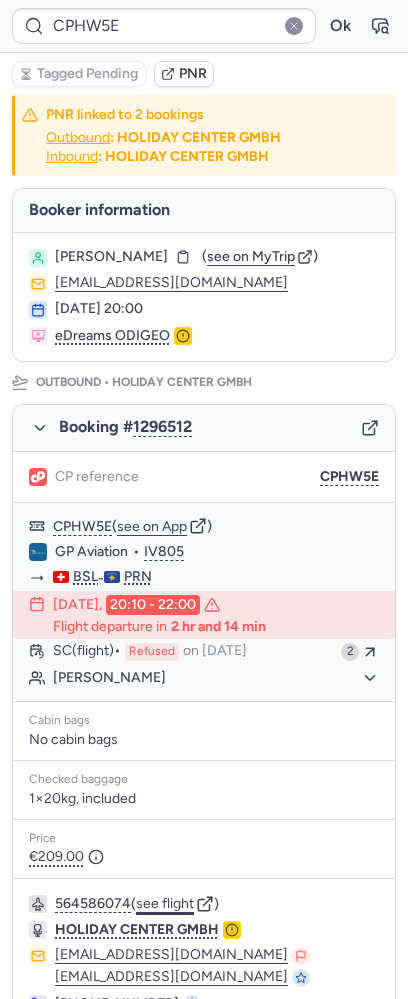 click on "see flight" 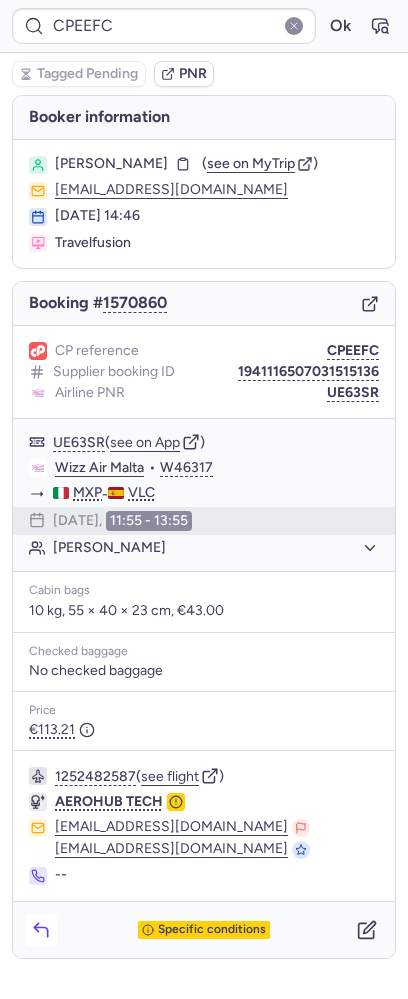 click 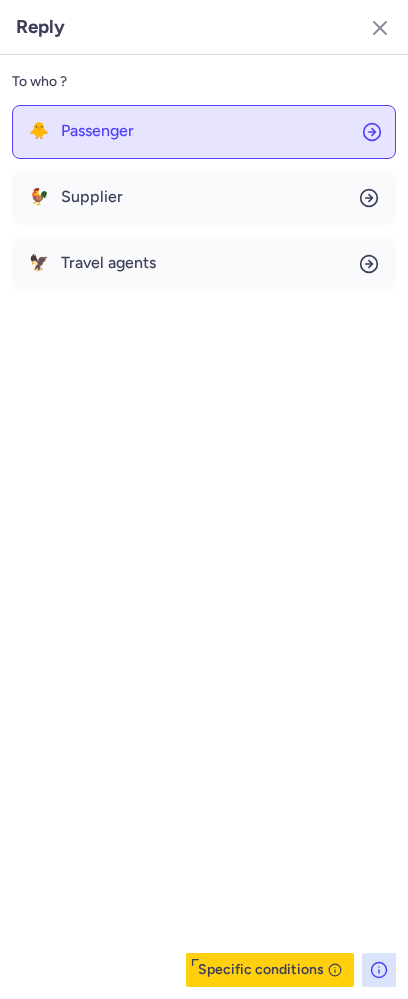 click on "🐥 Passenger" 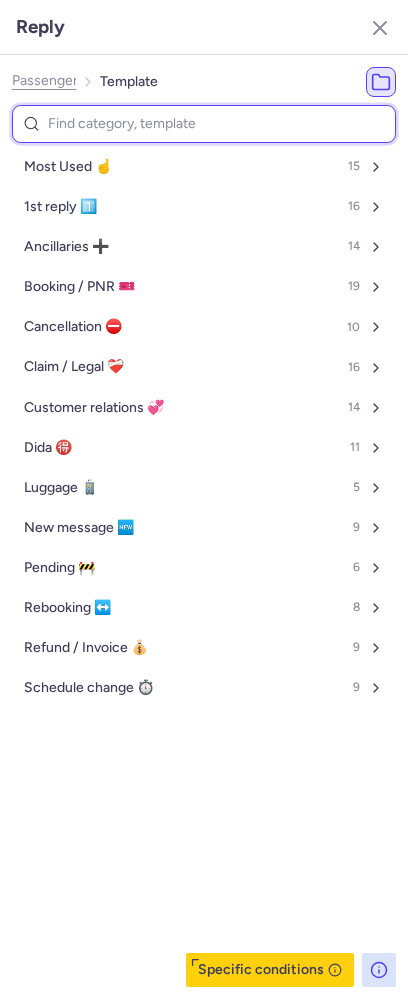 type on "w" 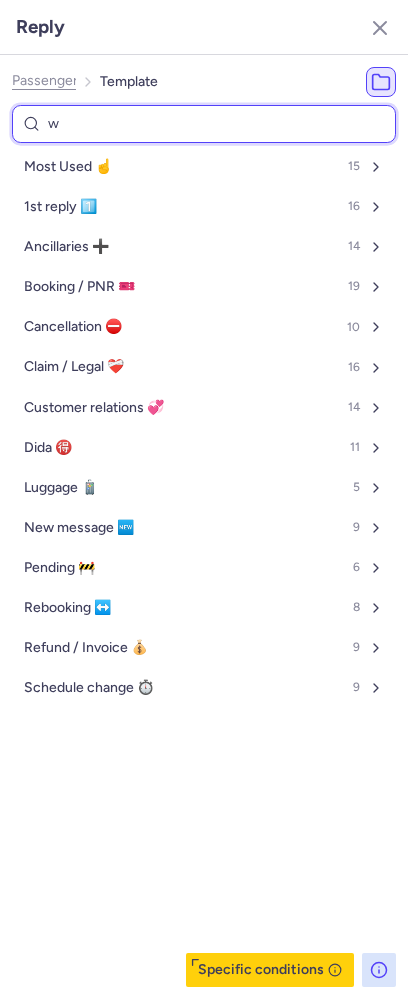 select on "en" 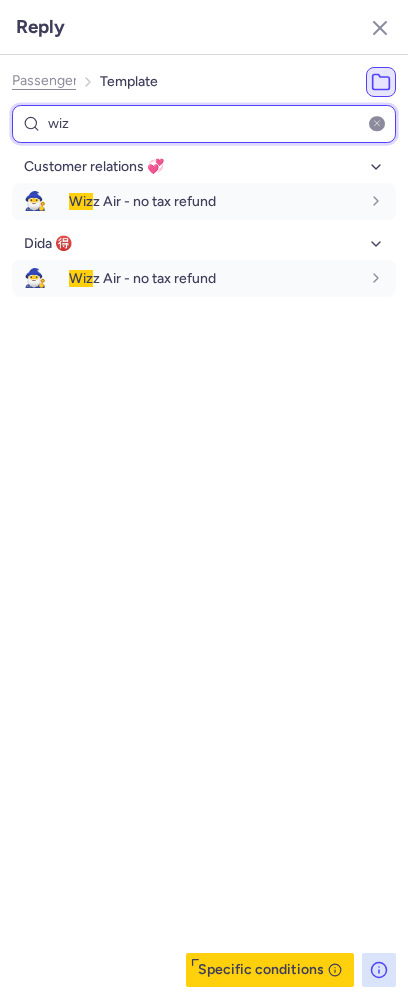 type on "wizz" 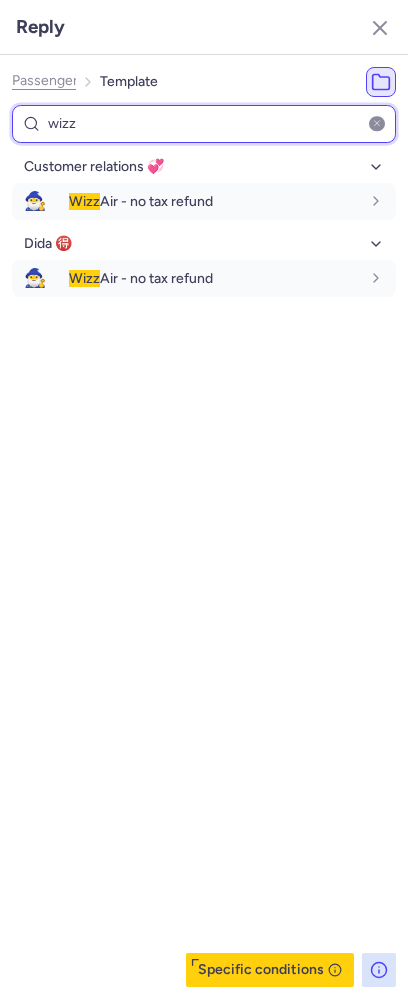 click on "wizz" at bounding box center (204, 124) 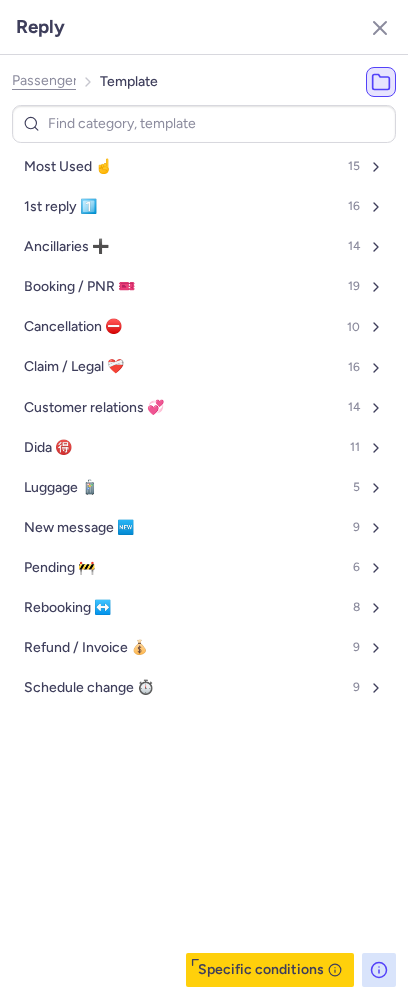 click on "Passenger" 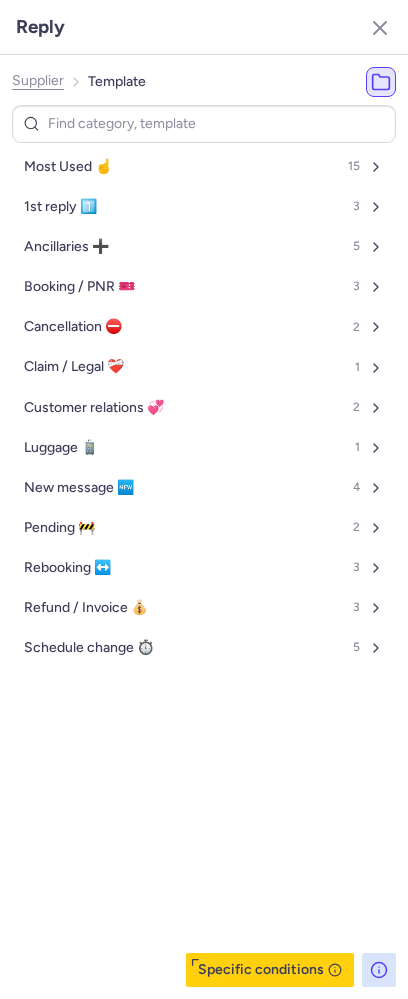 click on "Supplier" 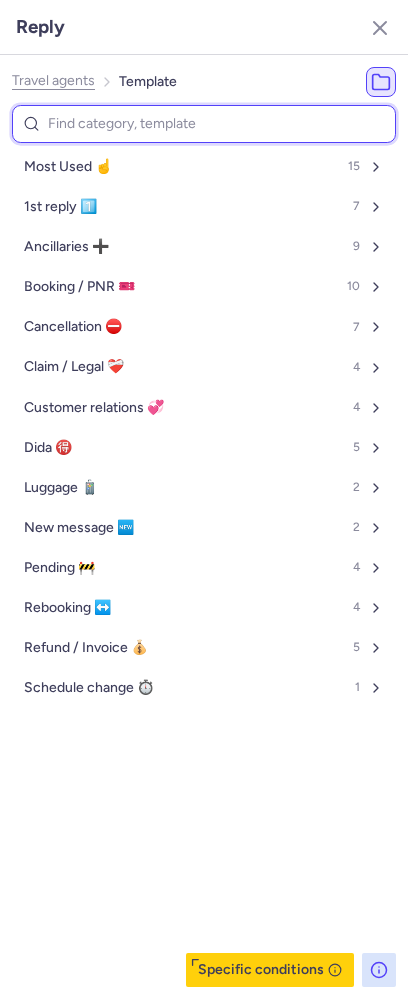 click at bounding box center (204, 124) 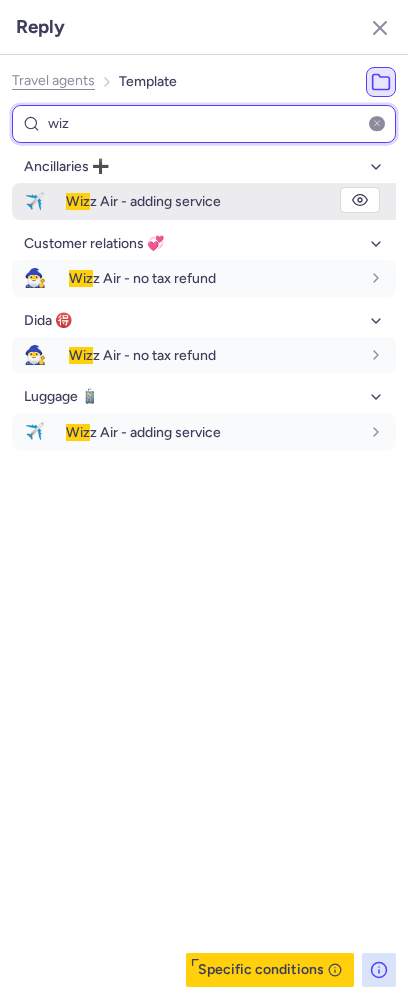 type on "wiz" 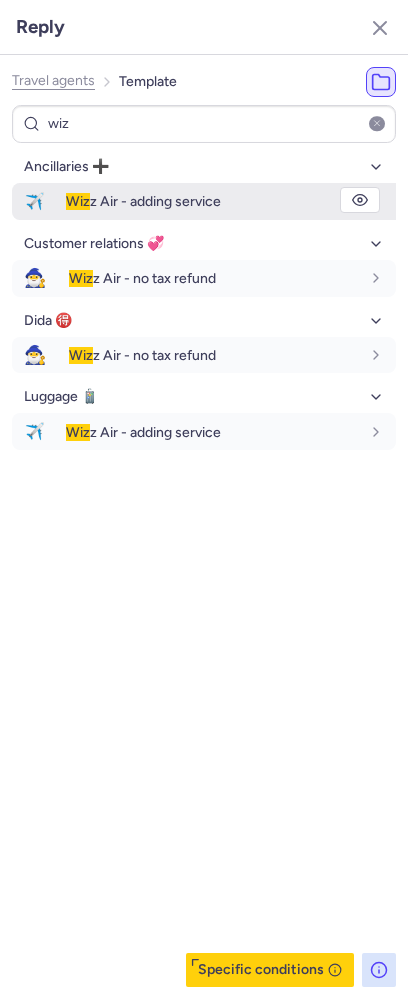 click on "Wiz z Air - adding service" at bounding box center [143, 201] 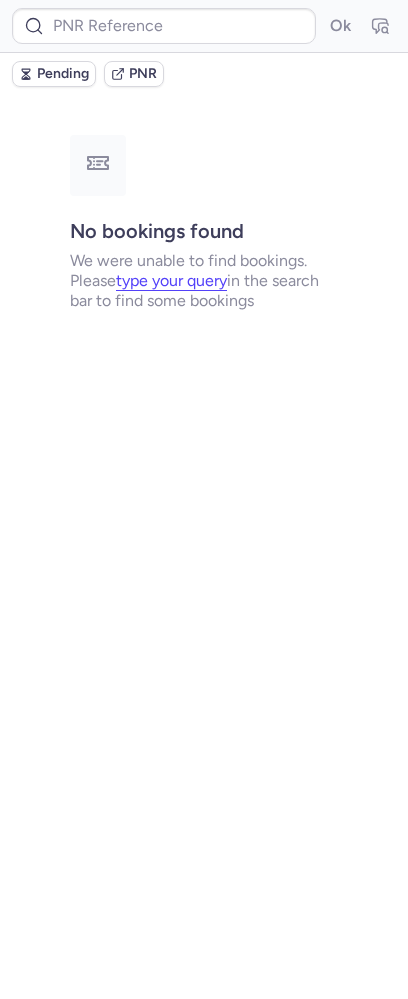 type on "CPKX9W" 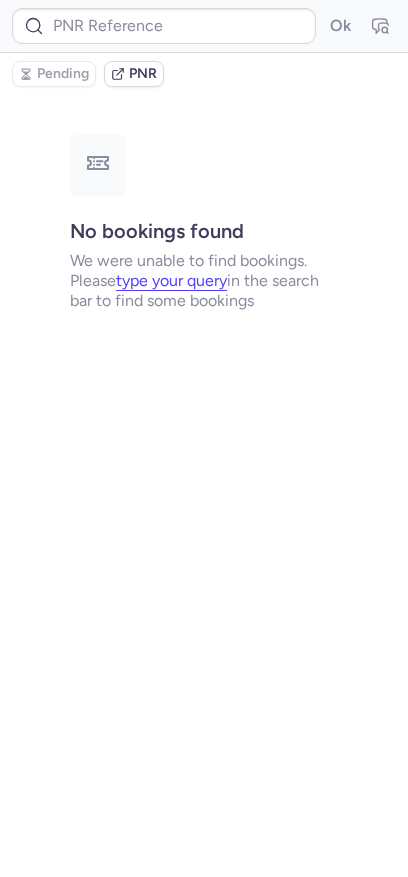 type on "CPHW5E" 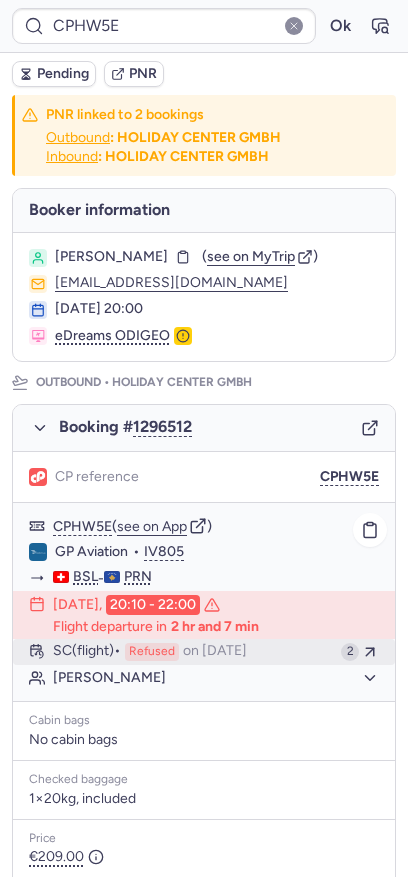click on "SC   (flight)" at bounding box center (87, 652) 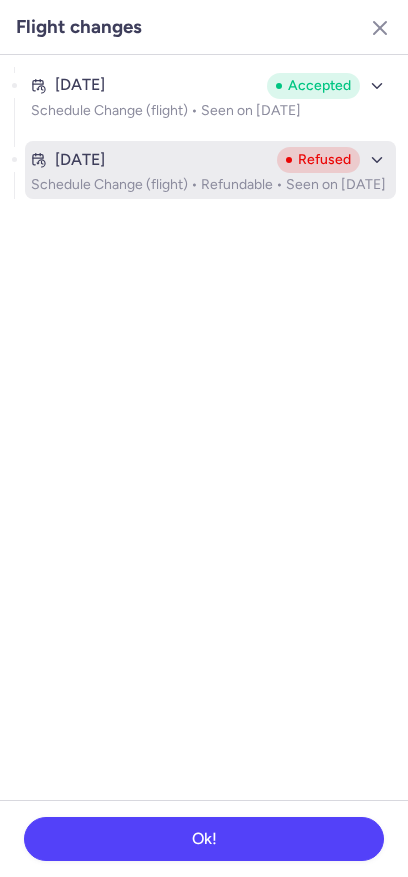 click on "[DATE]" at bounding box center [80, 160] 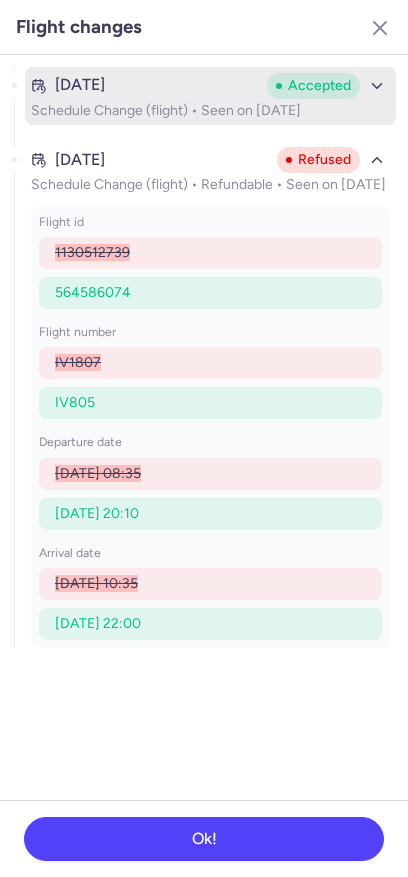 click on "Schedule Change (flight) •  Seen on [DATE]" at bounding box center (210, 111) 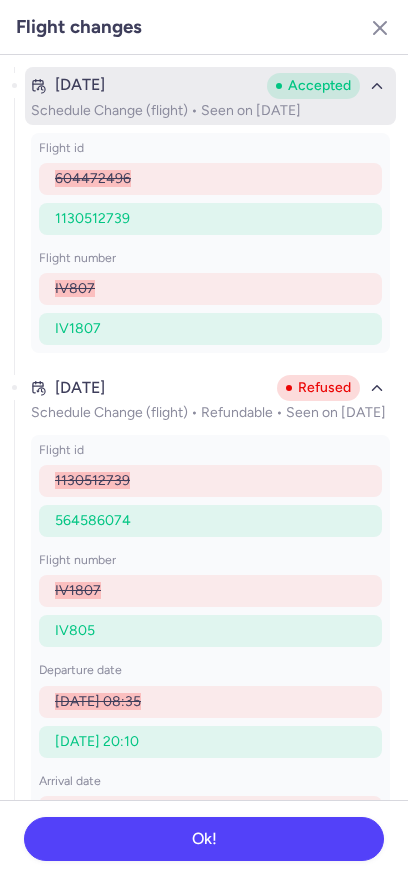 scroll, scrollTop: 92, scrollLeft: 0, axis: vertical 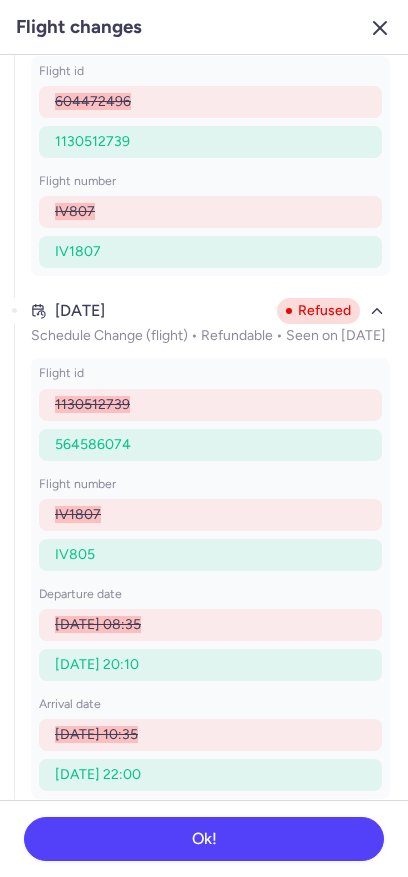 click 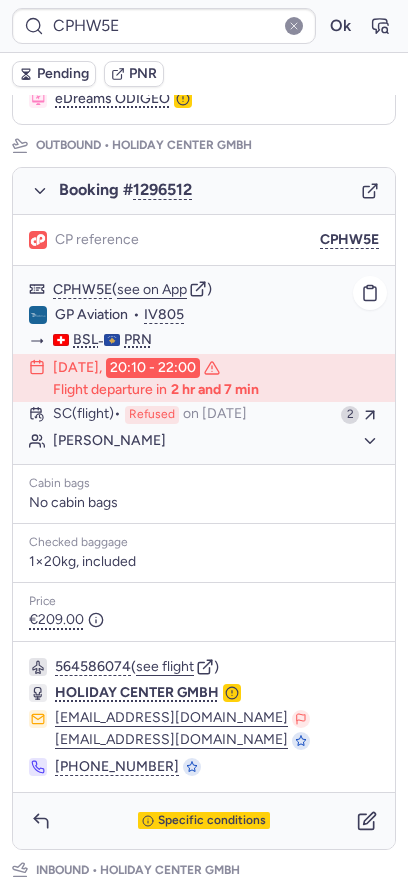 scroll, scrollTop: 266, scrollLeft: 0, axis: vertical 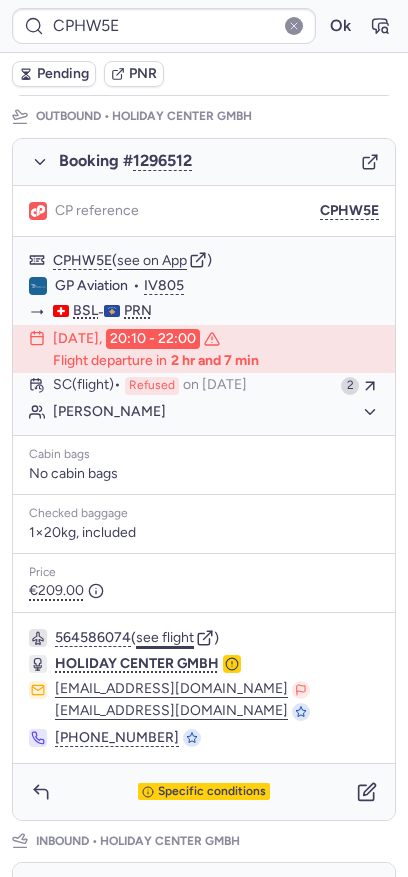 click on "see flight" 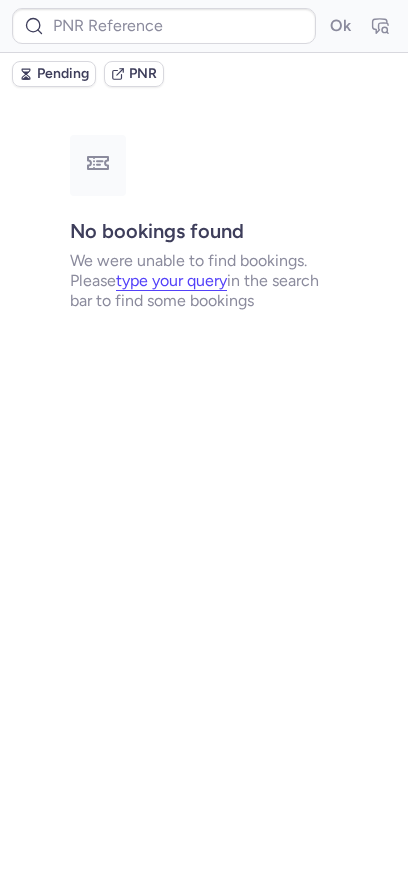 scroll, scrollTop: 0, scrollLeft: 0, axis: both 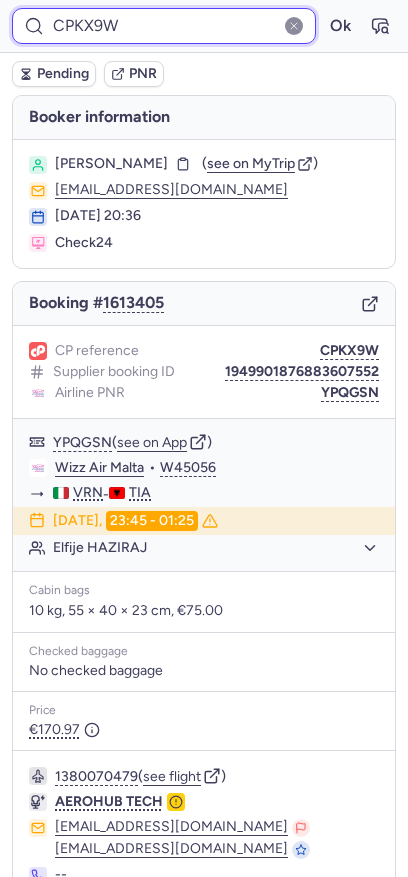 click on "CPKX9W" at bounding box center [164, 26] 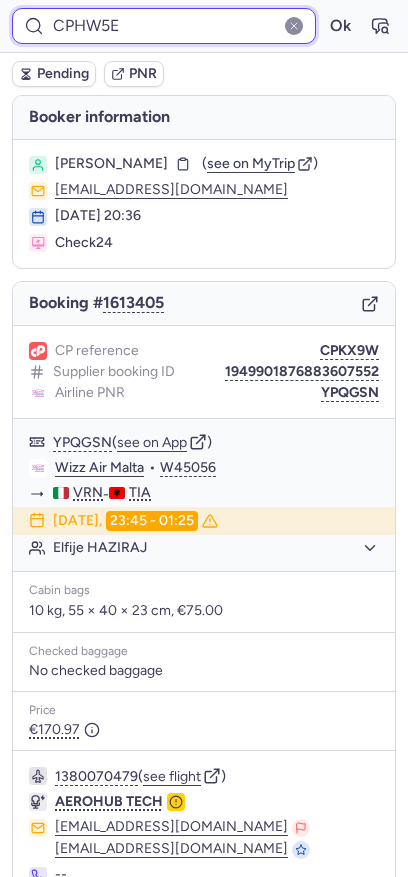 type on "CPHW5E" 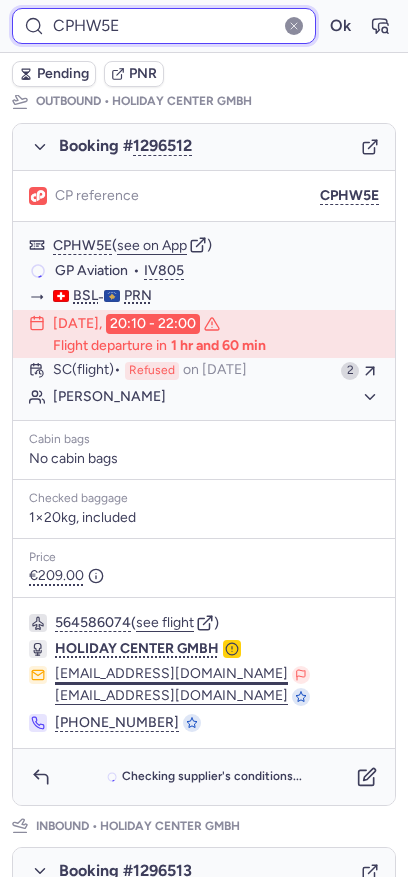 scroll, scrollTop: 292, scrollLeft: 0, axis: vertical 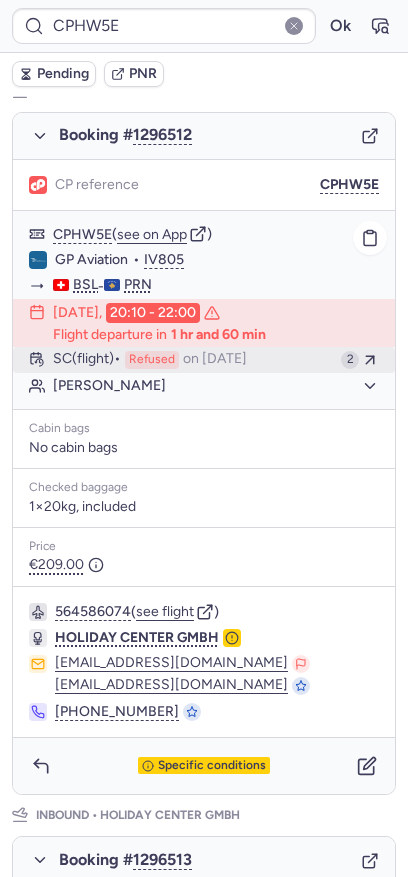 click on "on [DATE]" at bounding box center [215, 360] 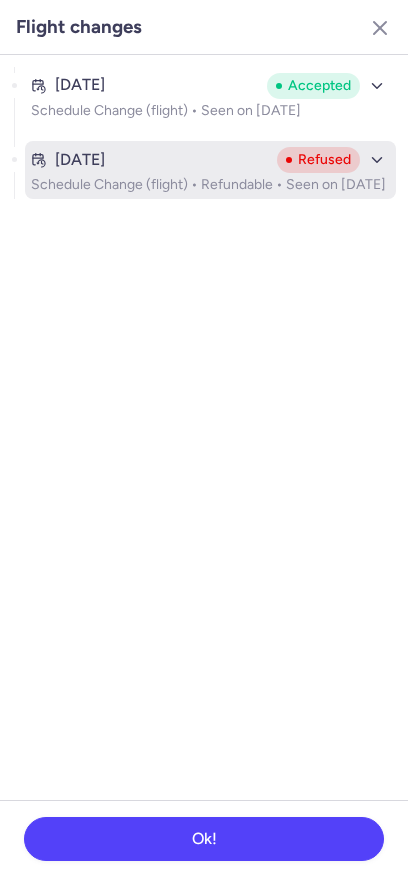 click on "Refused" at bounding box center [324, 160] 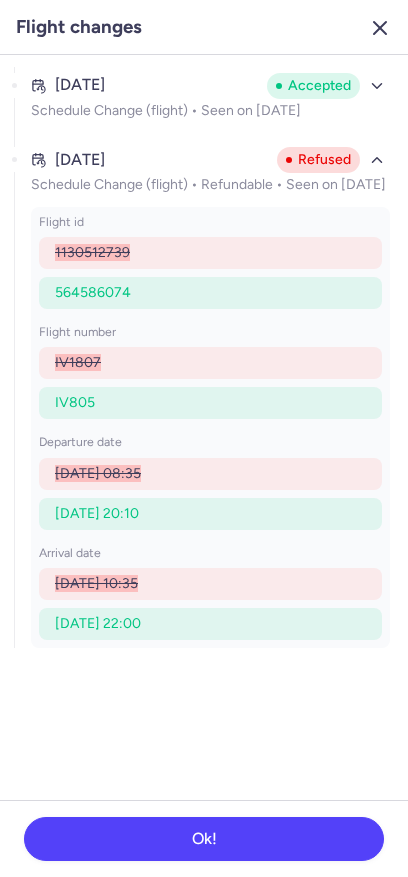 click 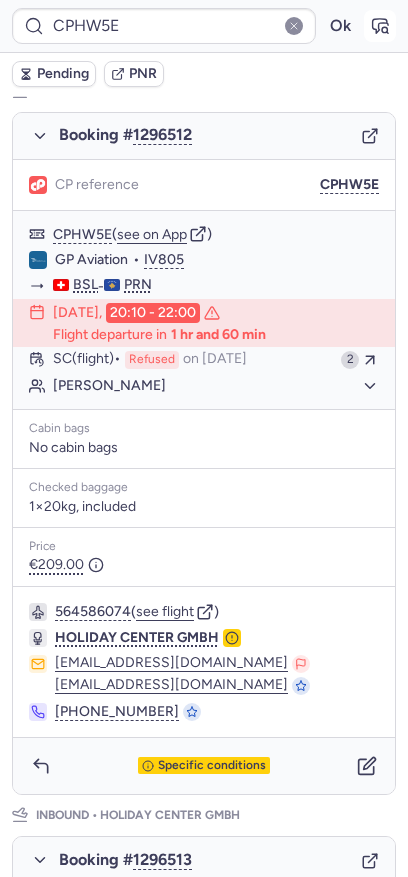 click 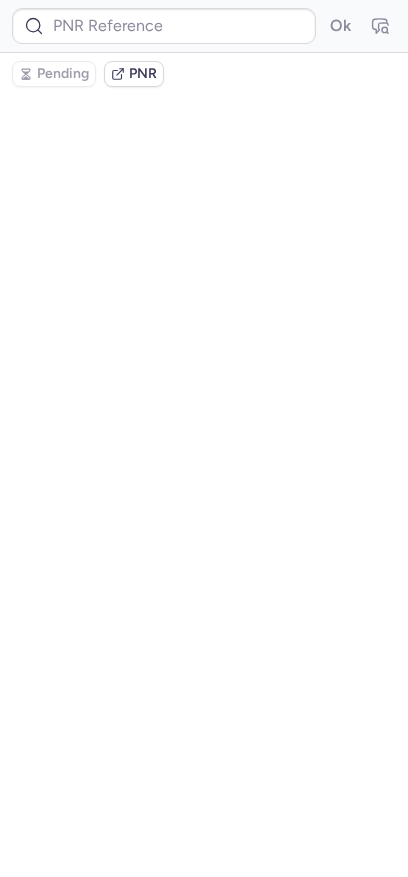 scroll, scrollTop: 0, scrollLeft: 0, axis: both 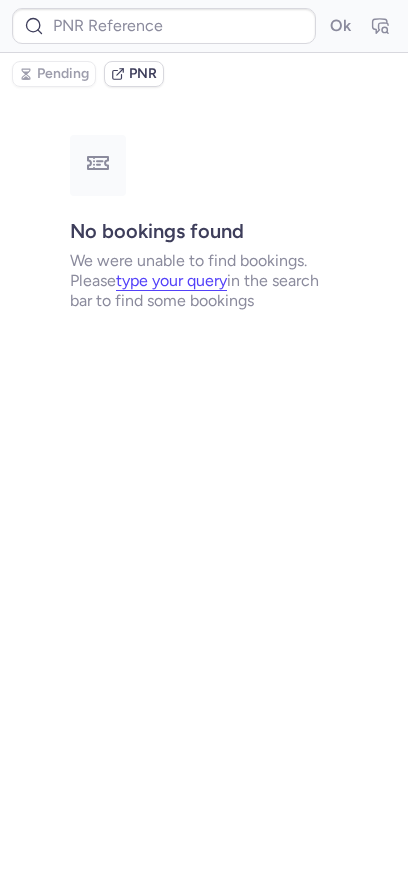 type on "CPHW5E" 